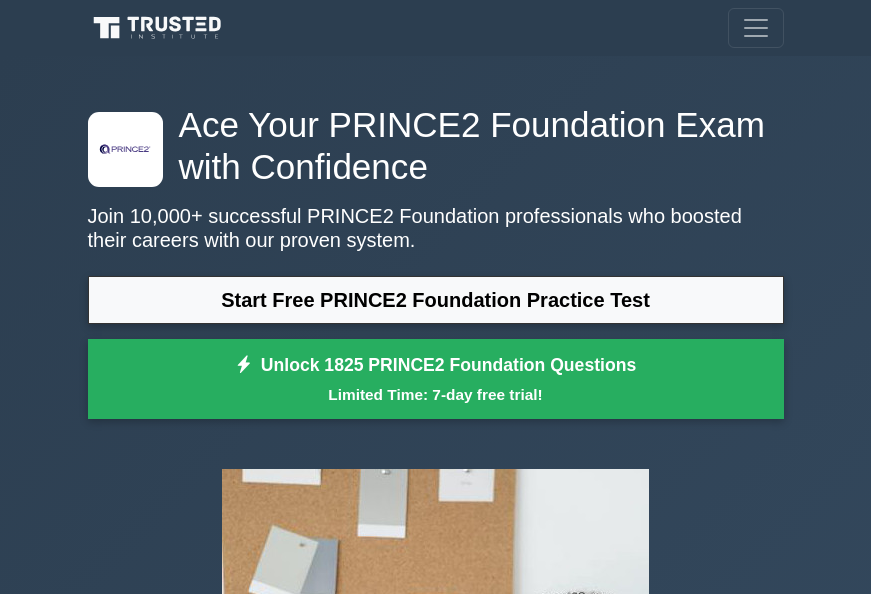 scroll, scrollTop: 0, scrollLeft: 0, axis: both 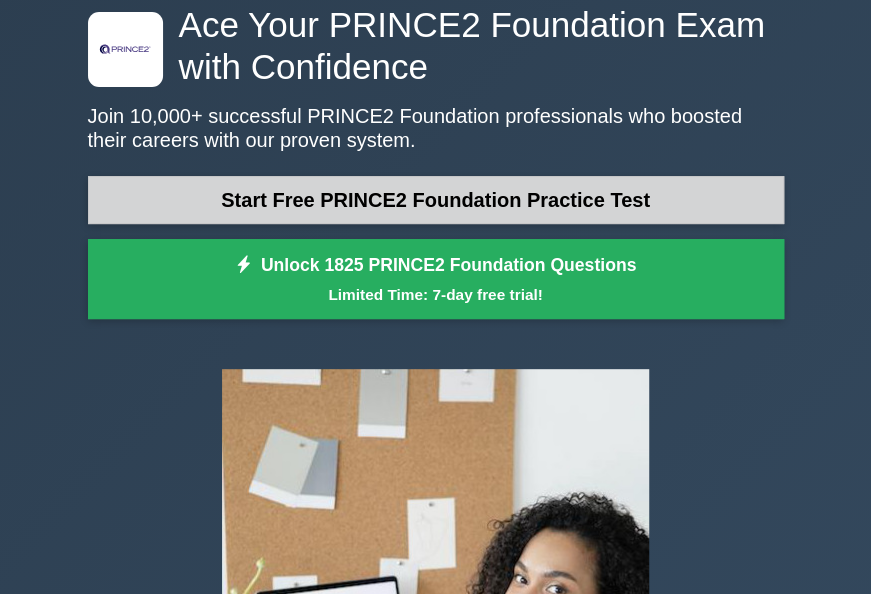click on "Start Free PRINCE2 Foundation Practice Test" at bounding box center (436, 200) 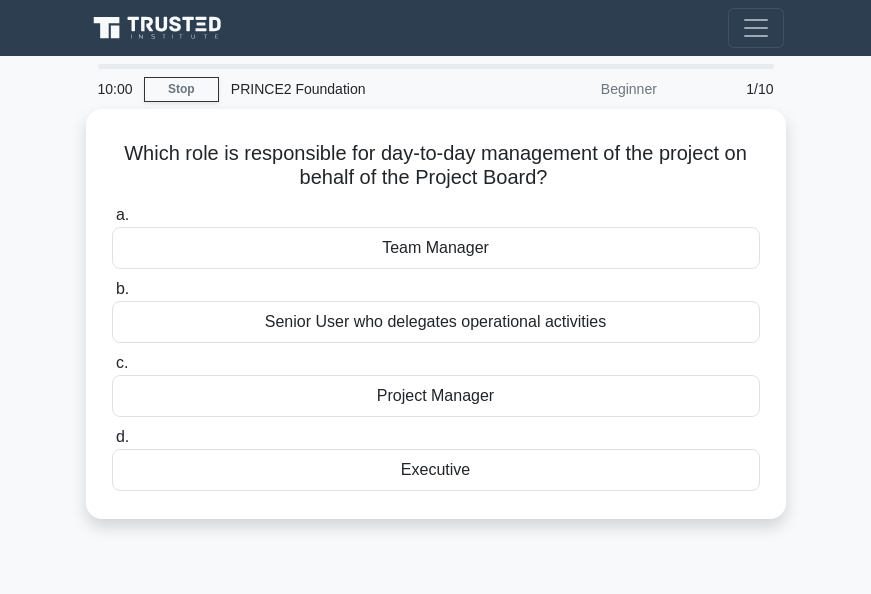 scroll, scrollTop: 0, scrollLeft: 0, axis: both 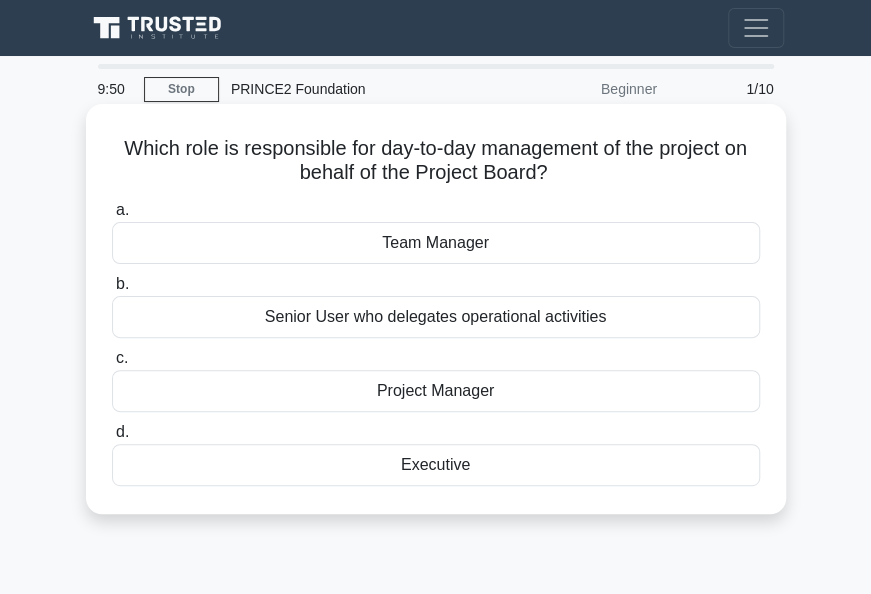 click on "Project Manager" at bounding box center (436, 391) 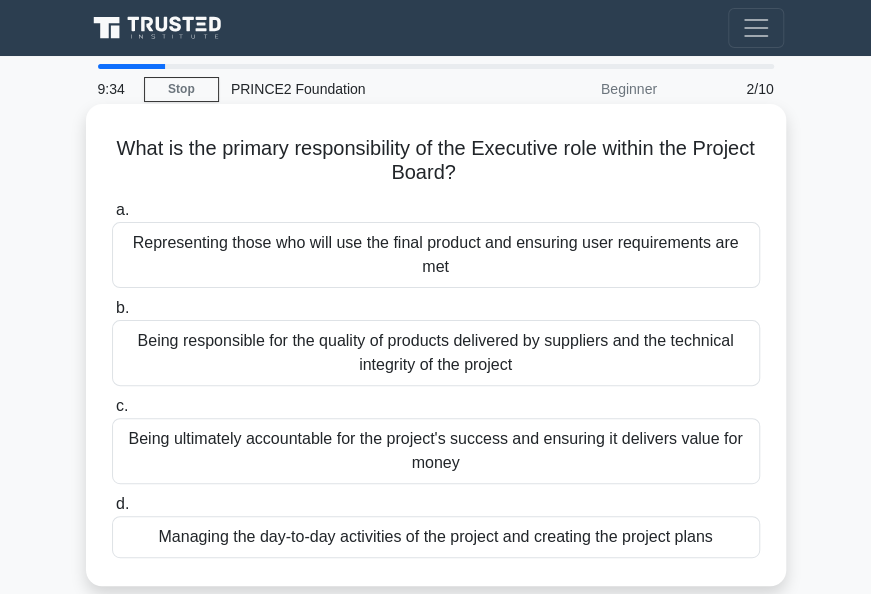 click on "Being ultimately accountable for the project's success and ensuring it delivers value for money" at bounding box center [436, 451] 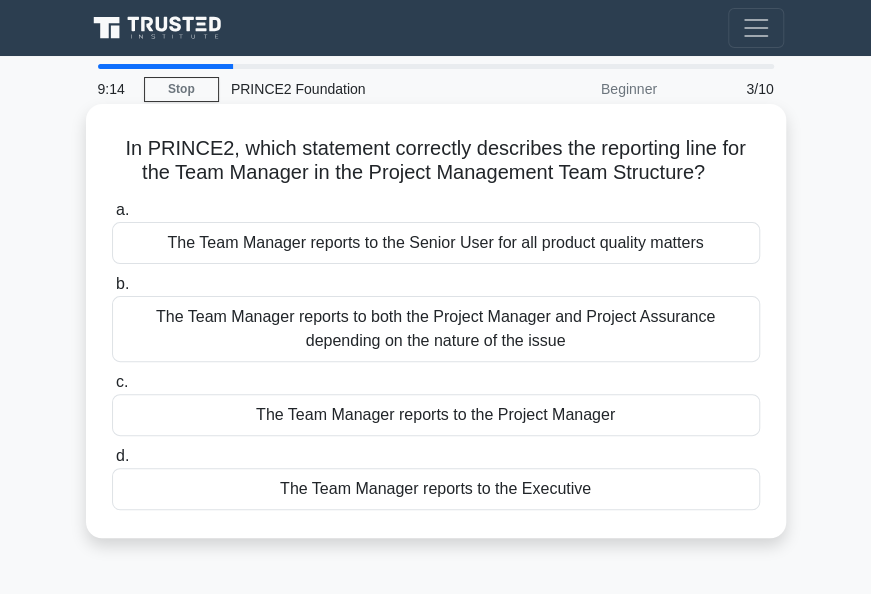 click on "The Team Manager reports to both the Project Manager and Project Assurance depending on the nature of the issue" at bounding box center [436, 329] 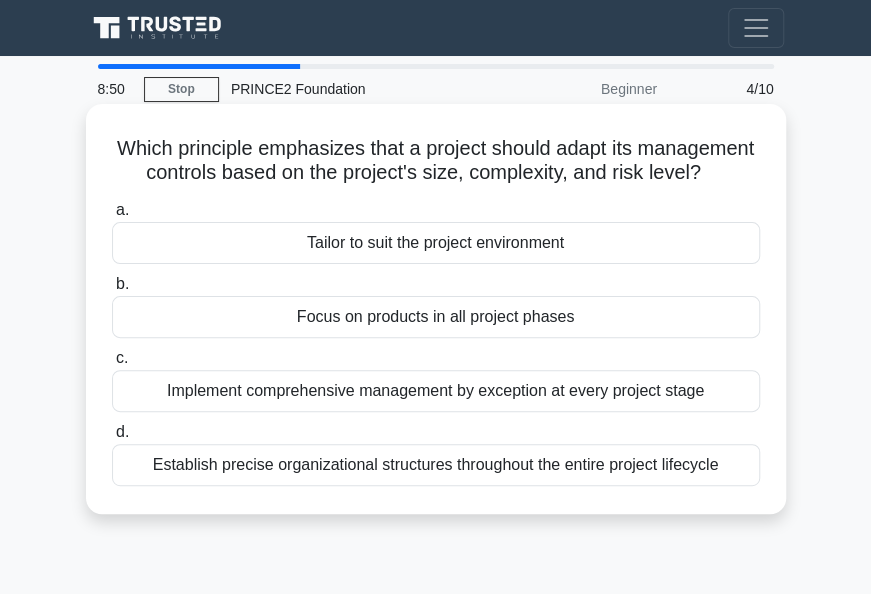 click on "Establish precise organizational structures throughout the entire project lifecycle" at bounding box center (436, 465) 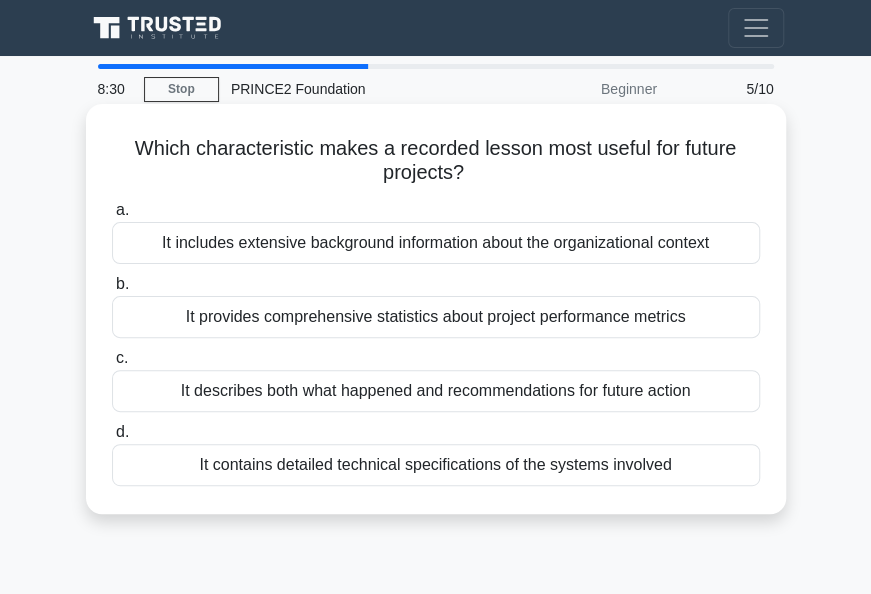 click on "It describes both what happened and recommendations for future action" at bounding box center [436, 391] 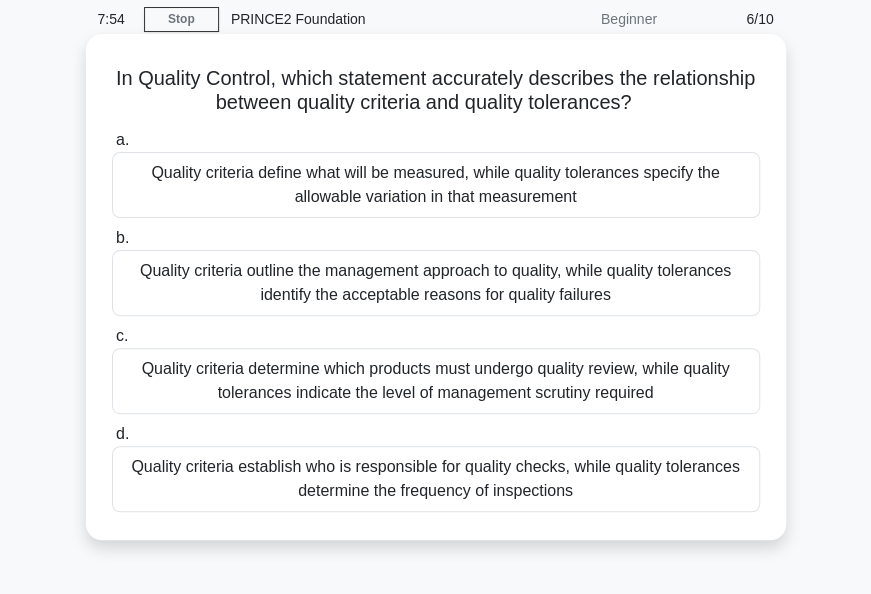 scroll, scrollTop: 100, scrollLeft: 0, axis: vertical 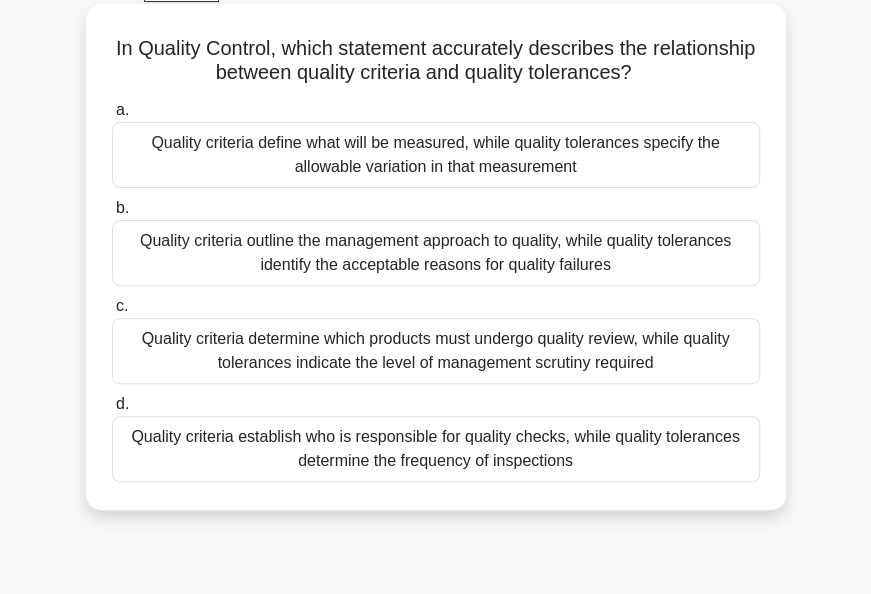 click on "Quality criteria define what will be measured, while quality tolerances specify the allowable variation in that measurement" at bounding box center [436, 155] 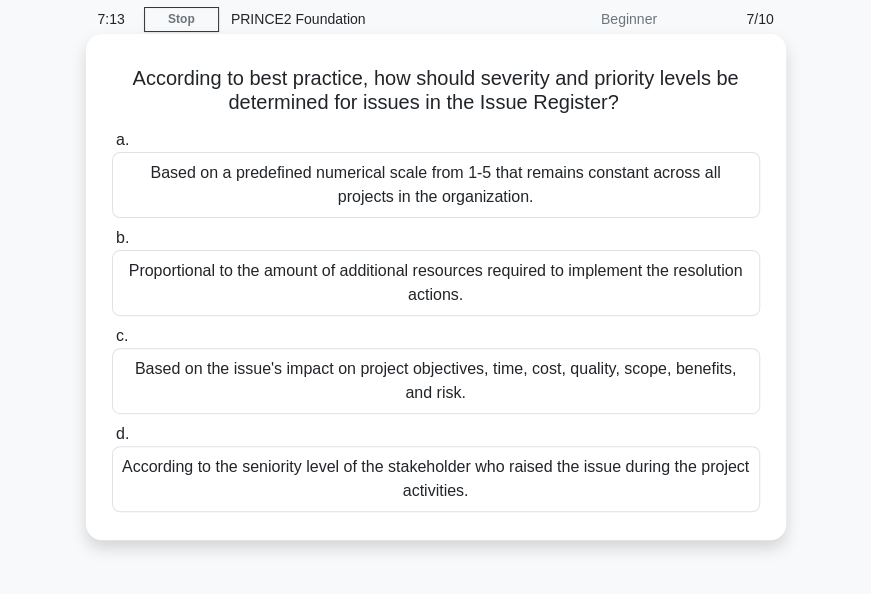 scroll, scrollTop: 100, scrollLeft: 0, axis: vertical 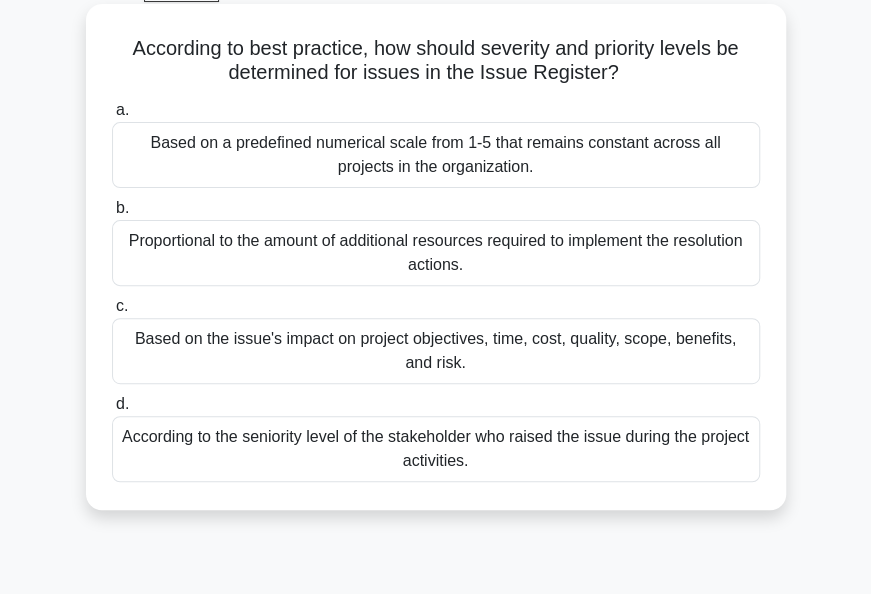 click on "Based on the issue's impact on project objectives, time, cost, quality, scope, benefits, and risk." at bounding box center (436, 351) 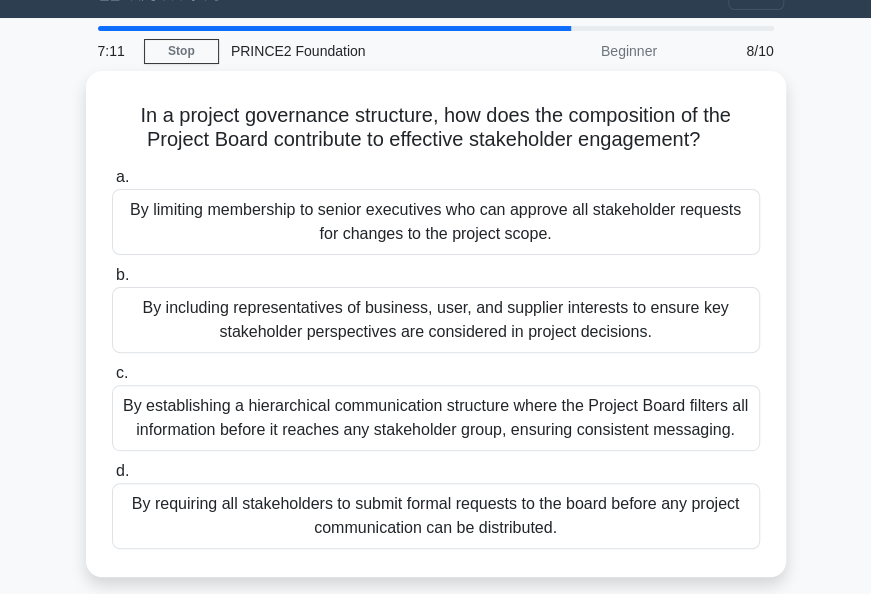 scroll, scrollTop: 0, scrollLeft: 0, axis: both 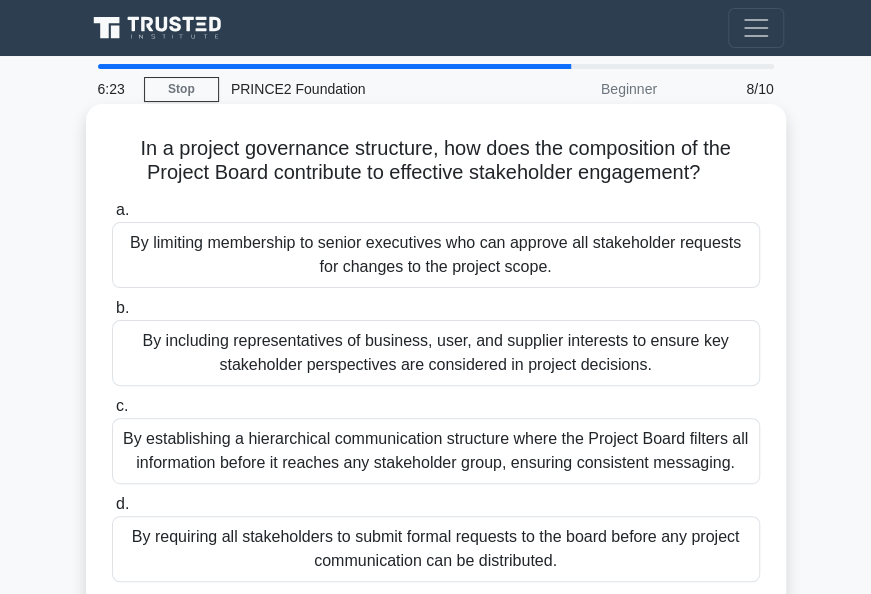 click on "By limiting membership to senior executives who can approve all stakeholder requests for changes to the project scope." at bounding box center [436, 255] 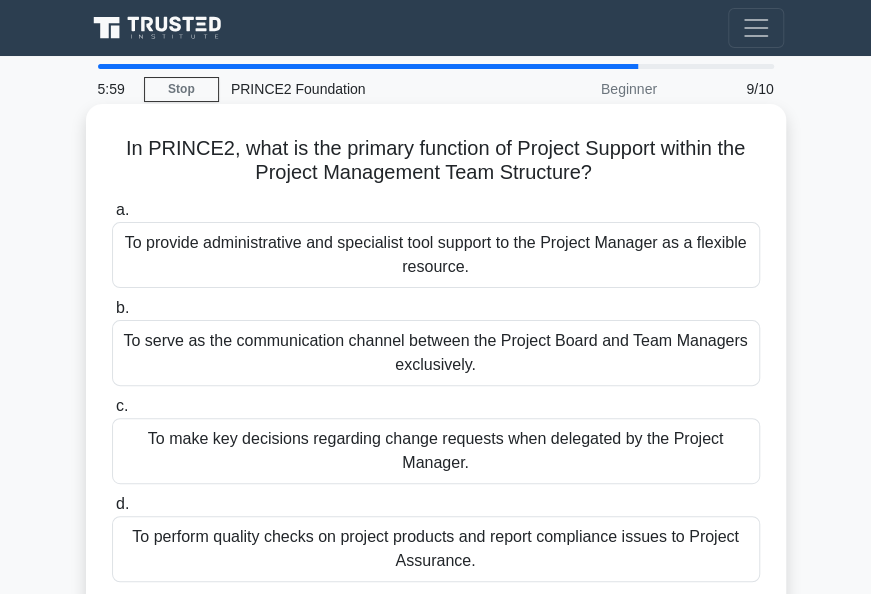 click on "To provide administrative and specialist tool support to the Project Manager as a flexible resource." at bounding box center [436, 255] 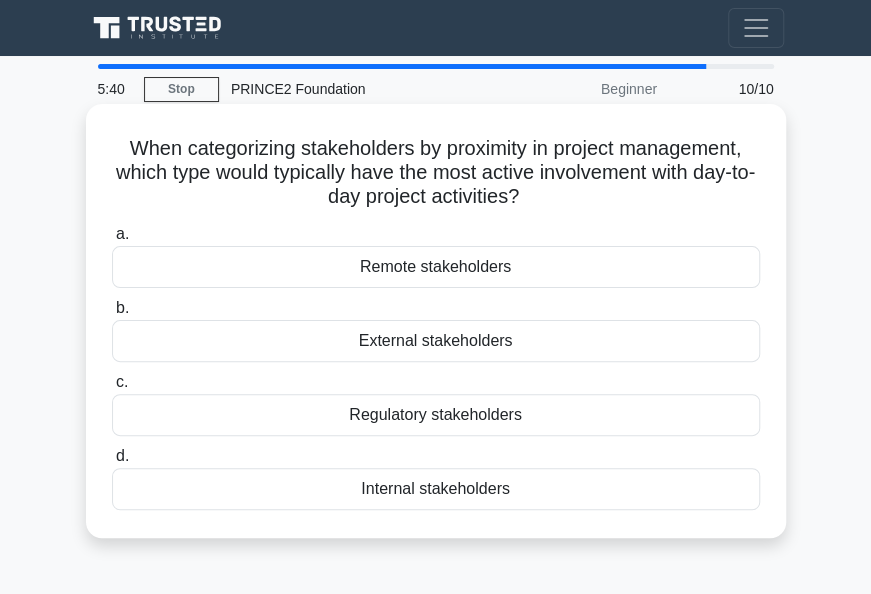 click on "Internal stakeholders" at bounding box center (436, 489) 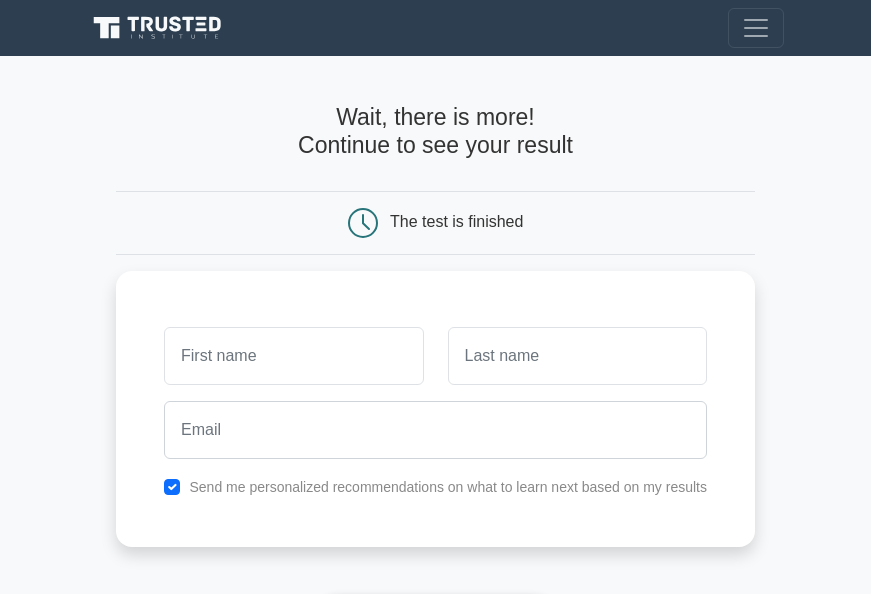 scroll, scrollTop: 0, scrollLeft: 0, axis: both 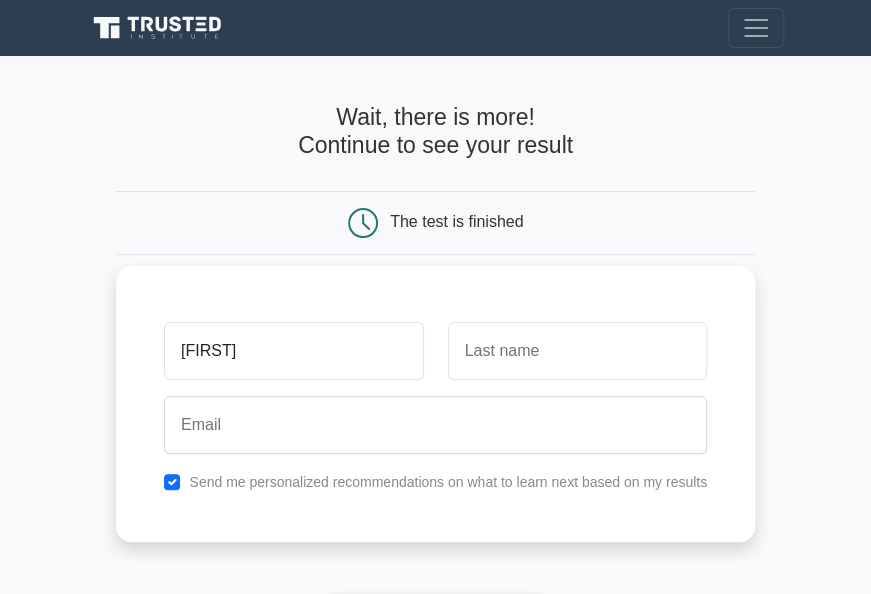 type on "FREDRICK" 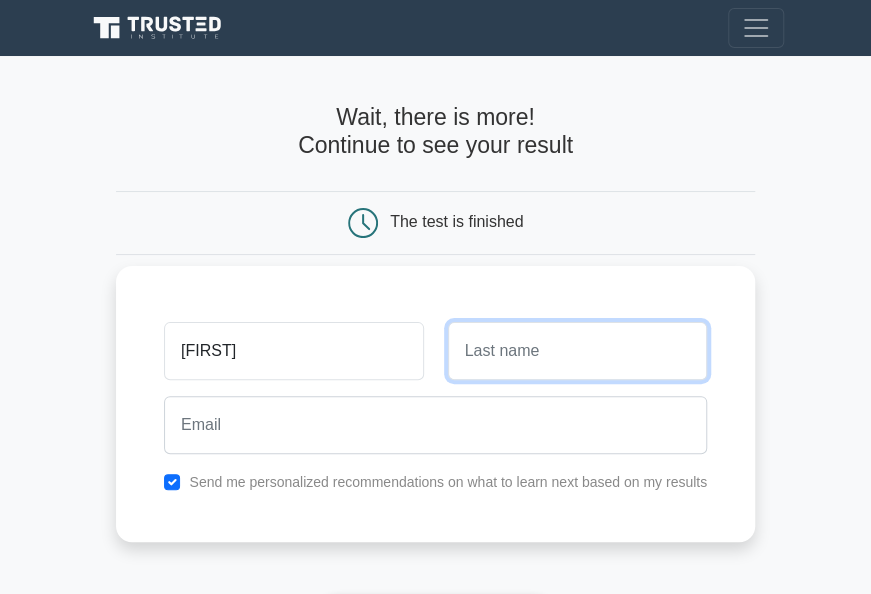 click at bounding box center (577, 351) 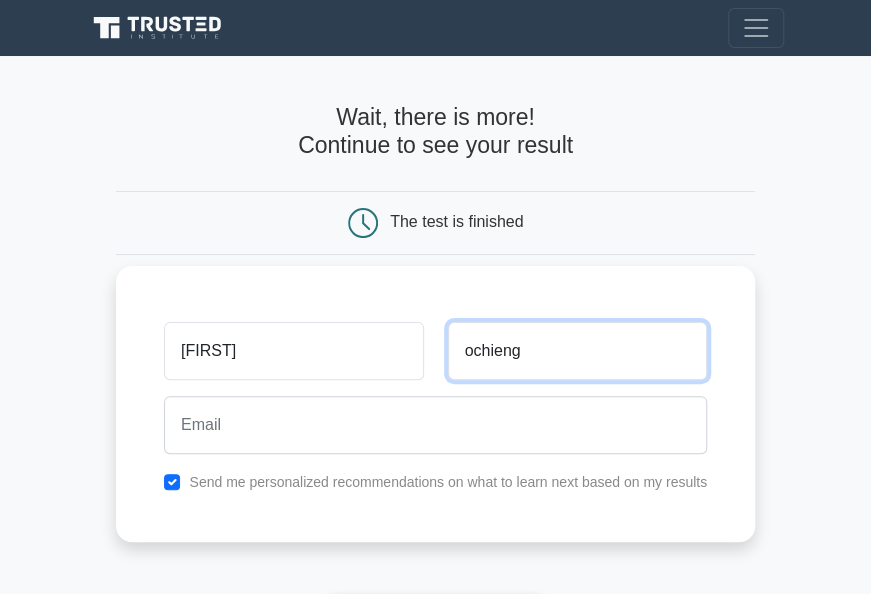 type on "ochieng" 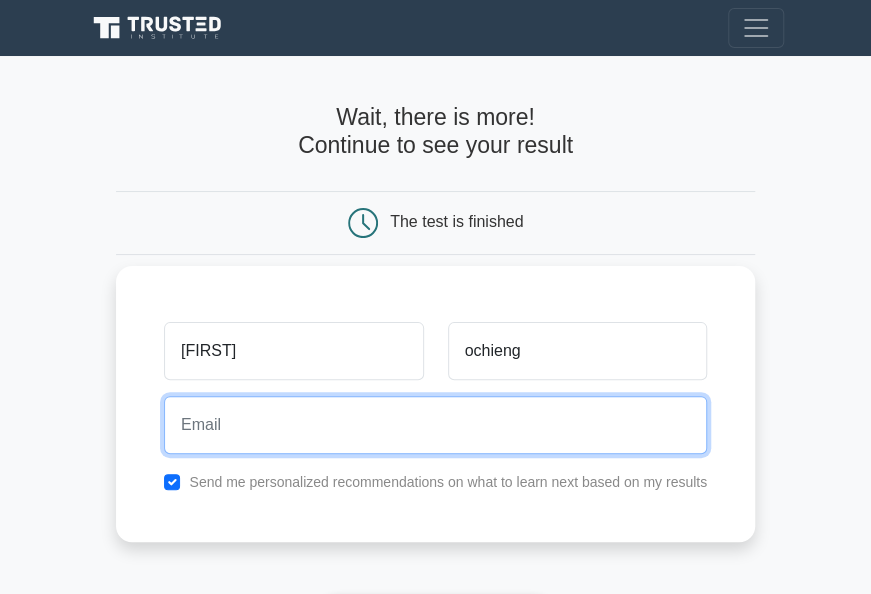 click at bounding box center (435, 425) 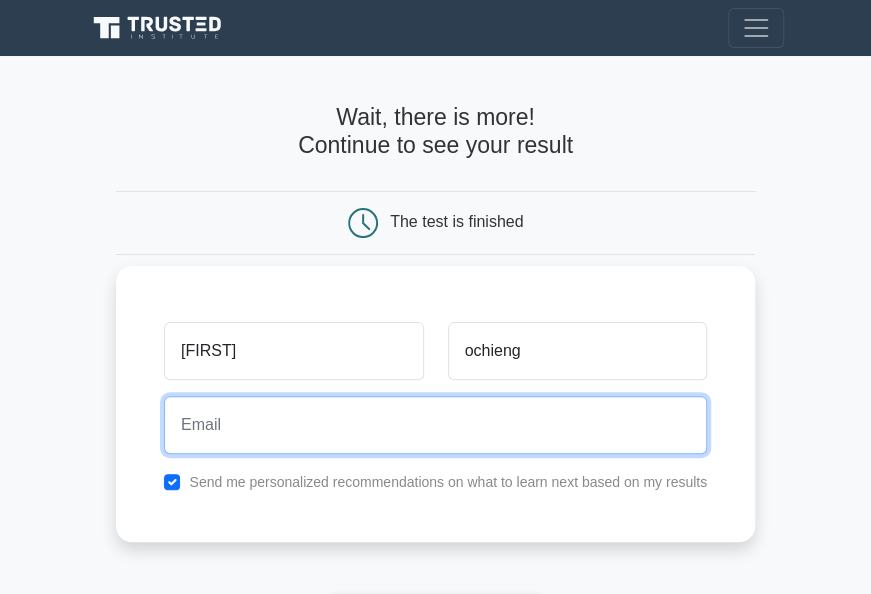 type on "okothochieng@gmail.com" 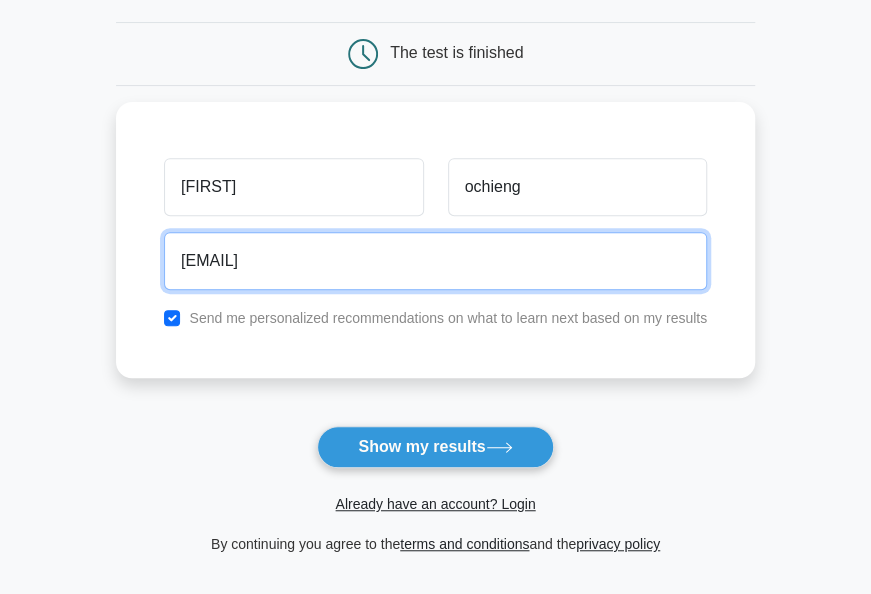scroll, scrollTop: 200, scrollLeft: 0, axis: vertical 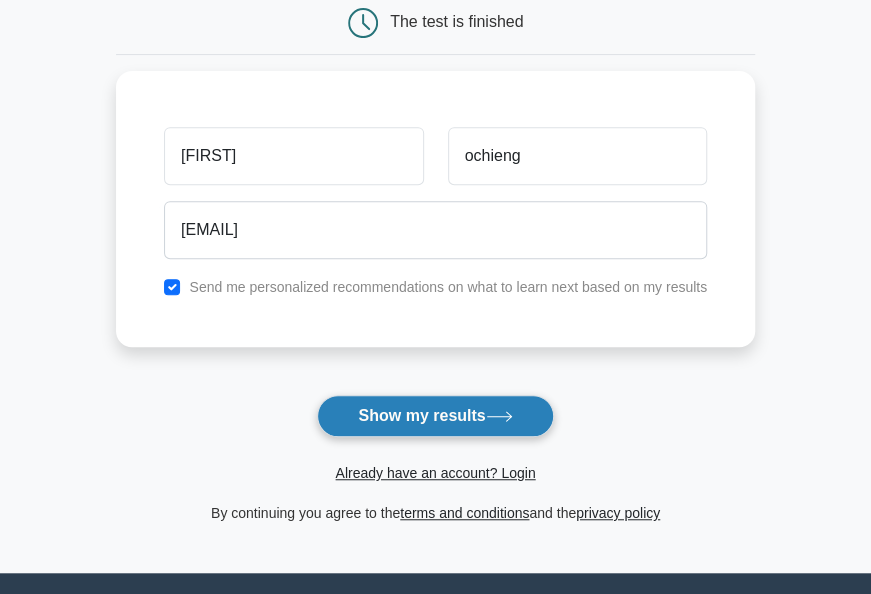 click on "Show my results" at bounding box center (435, 416) 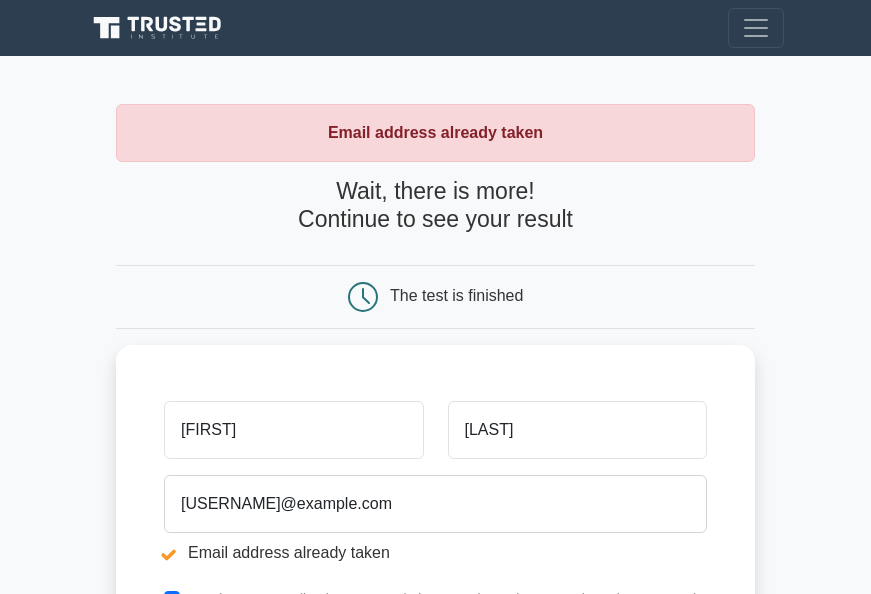 scroll, scrollTop: 0, scrollLeft: 0, axis: both 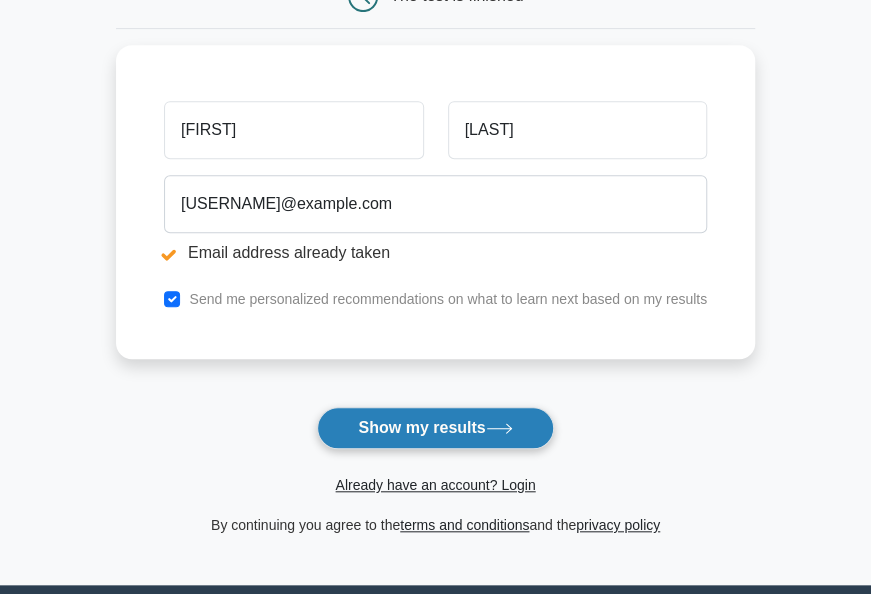 click on "Show my results" at bounding box center (435, 428) 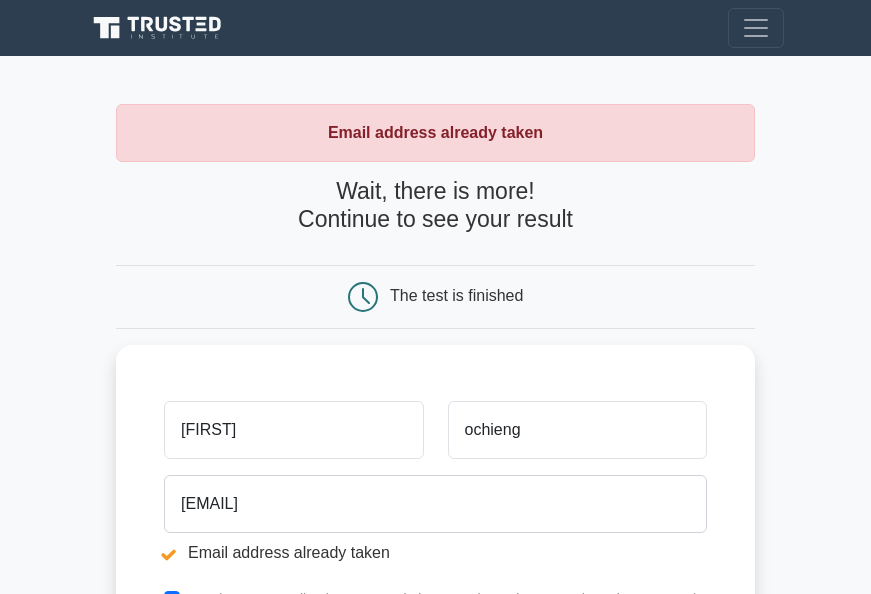 scroll, scrollTop: 0, scrollLeft: 0, axis: both 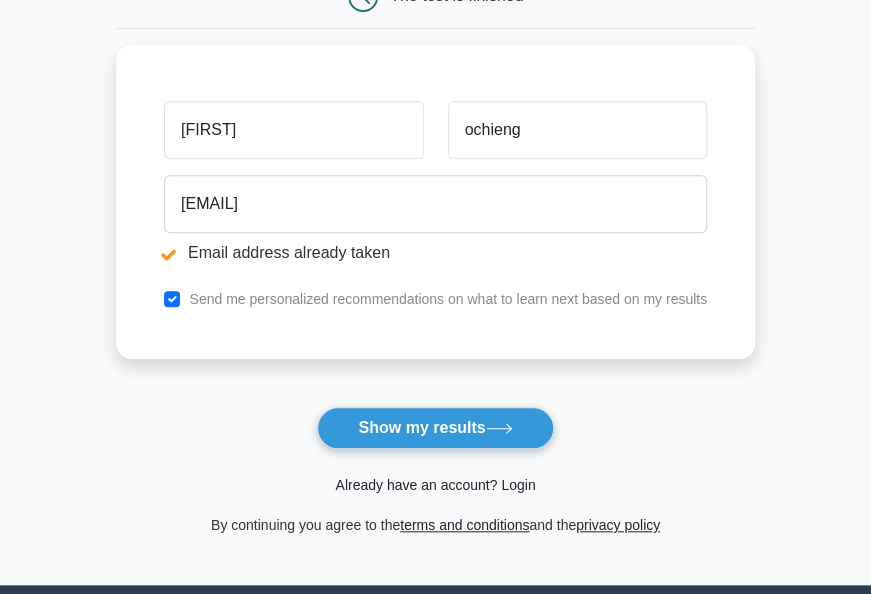 click on "Already have an account? Login" at bounding box center (435, 485) 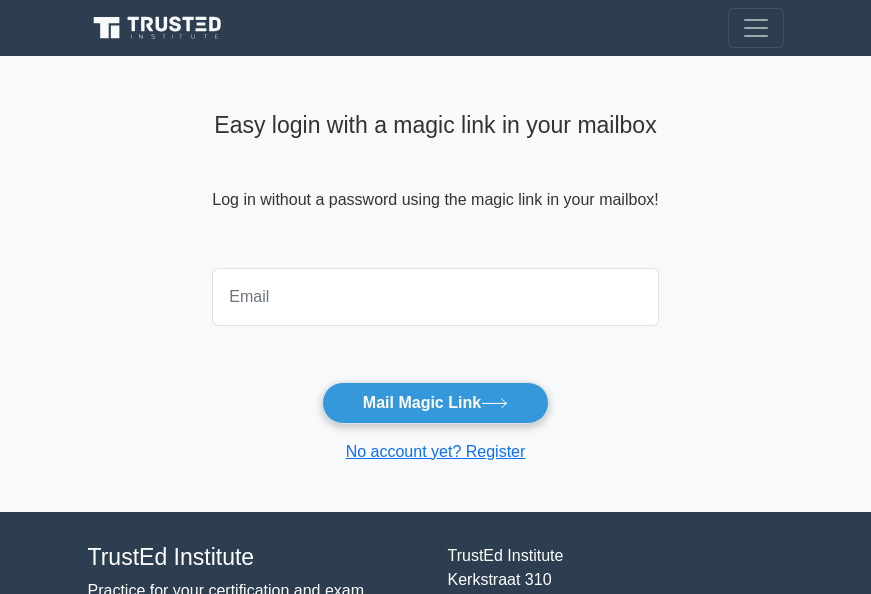 scroll, scrollTop: 0, scrollLeft: 0, axis: both 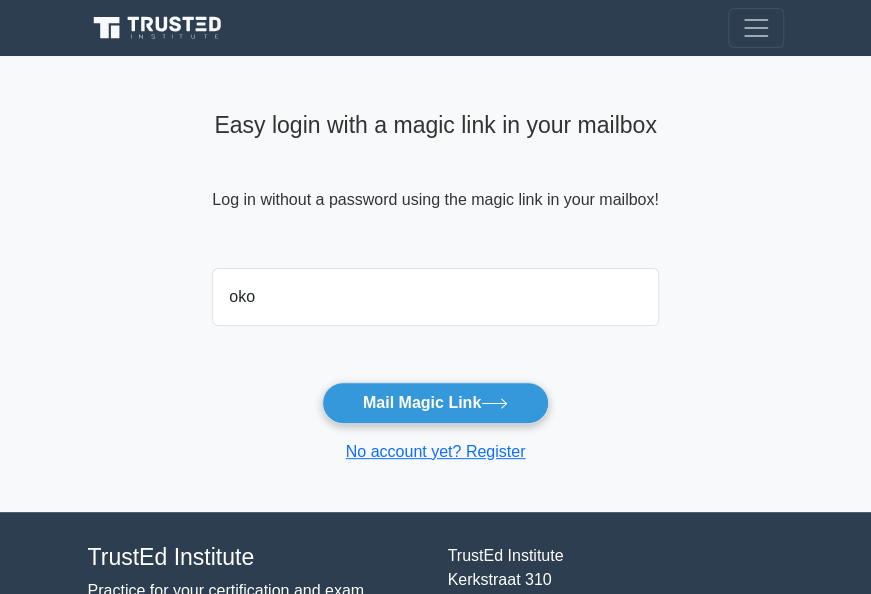 type on "[USERNAME]@[DOMAIN]" 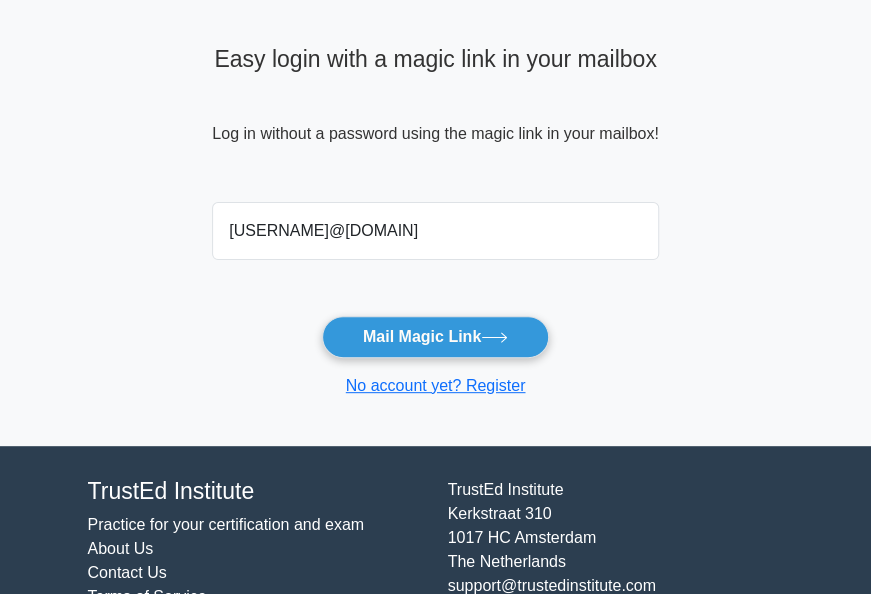 scroll, scrollTop: 35, scrollLeft: 0, axis: vertical 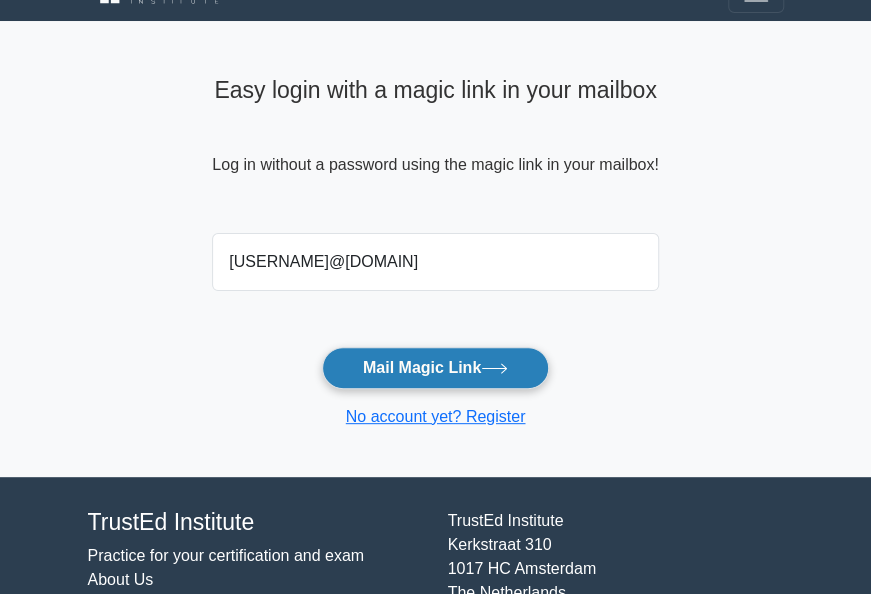 click on "Mail Magic Link" at bounding box center [435, 368] 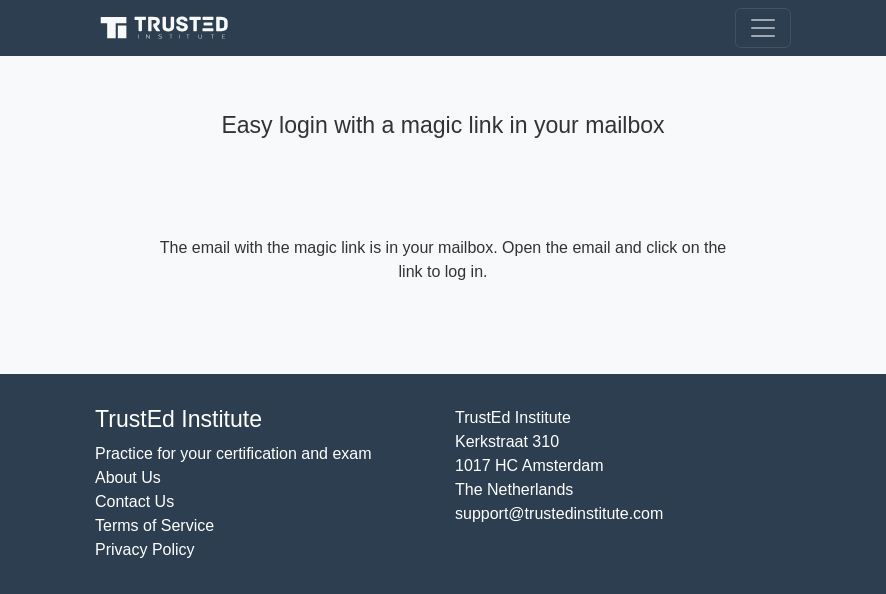 scroll, scrollTop: 0, scrollLeft: 0, axis: both 